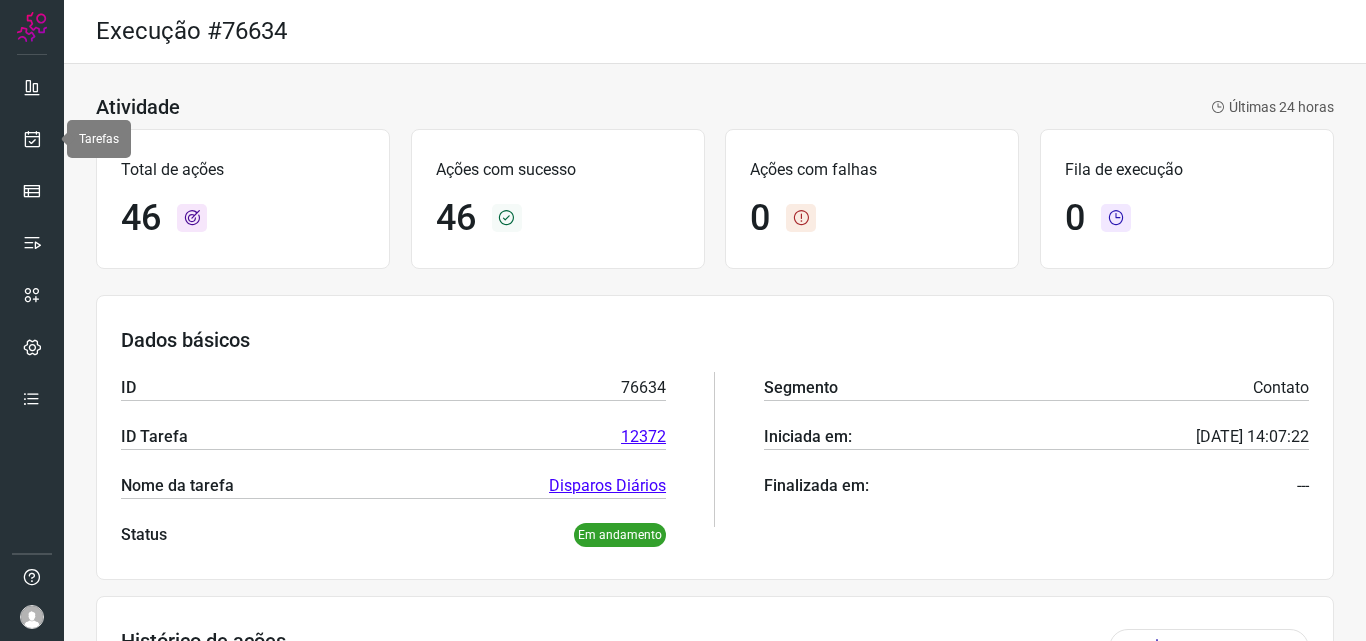 scroll, scrollTop: 0, scrollLeft: 0, axis: both 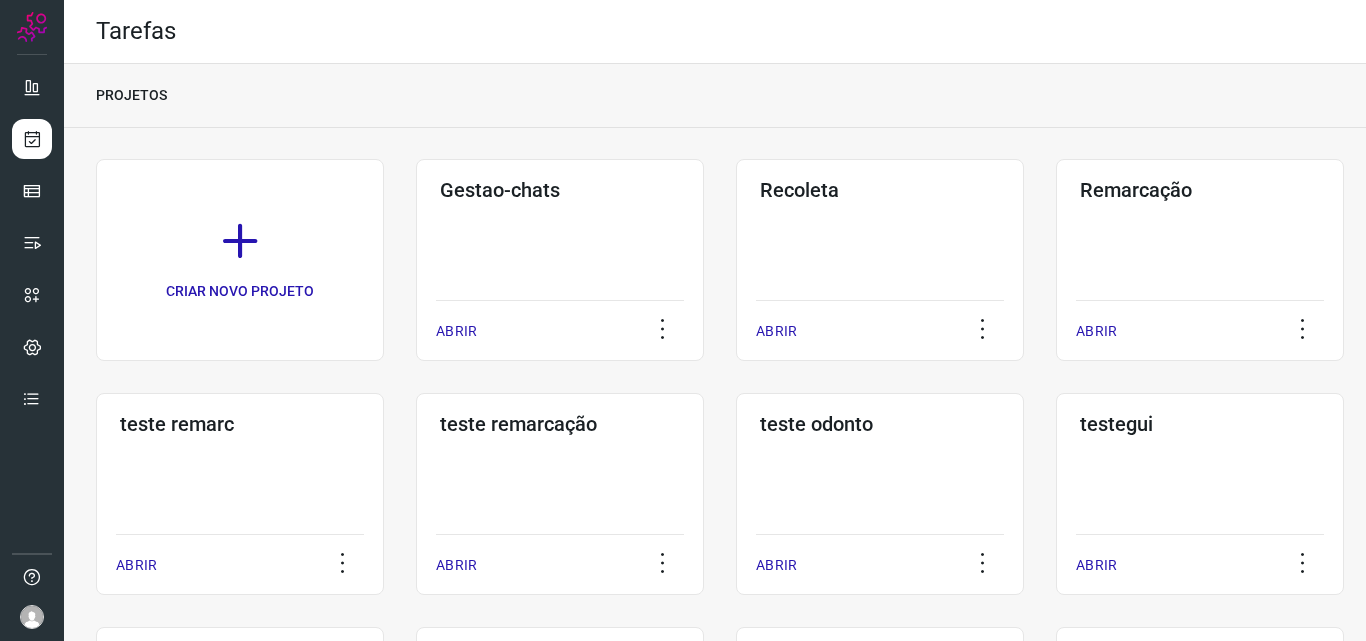 click on "Remarcação  ABRIR" 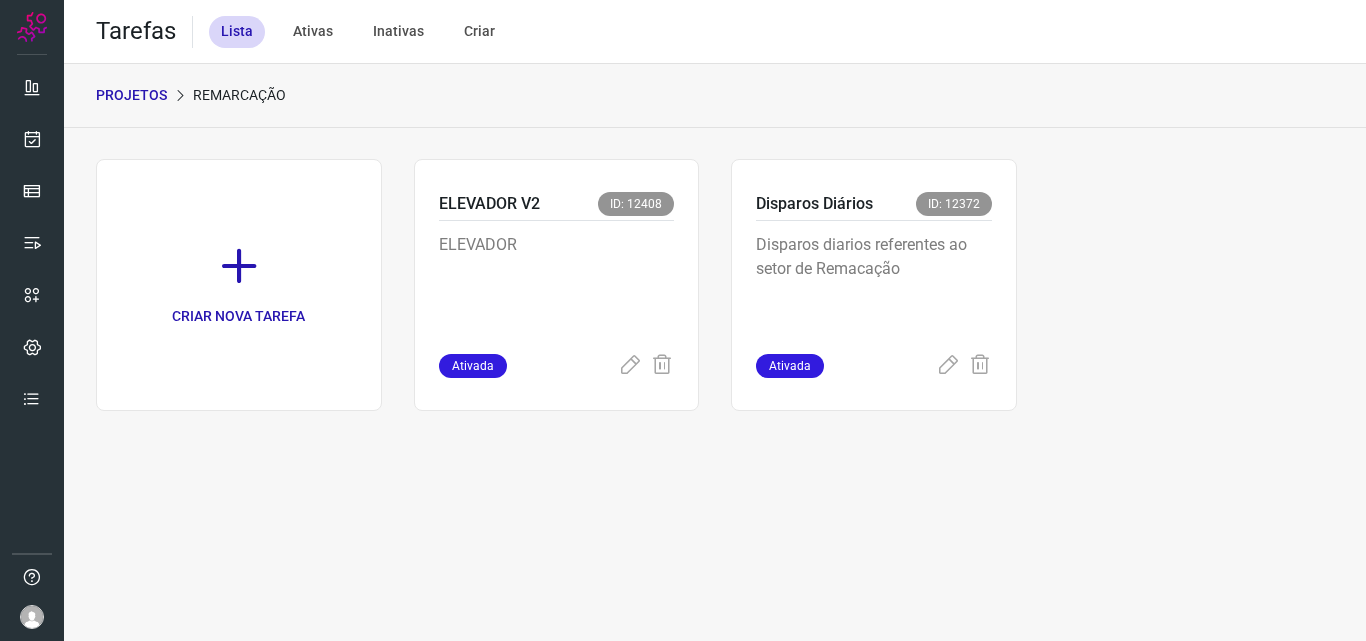 click on "Disparos diarios referentes ao setor de Remacação" at bounding box center [874, 283] 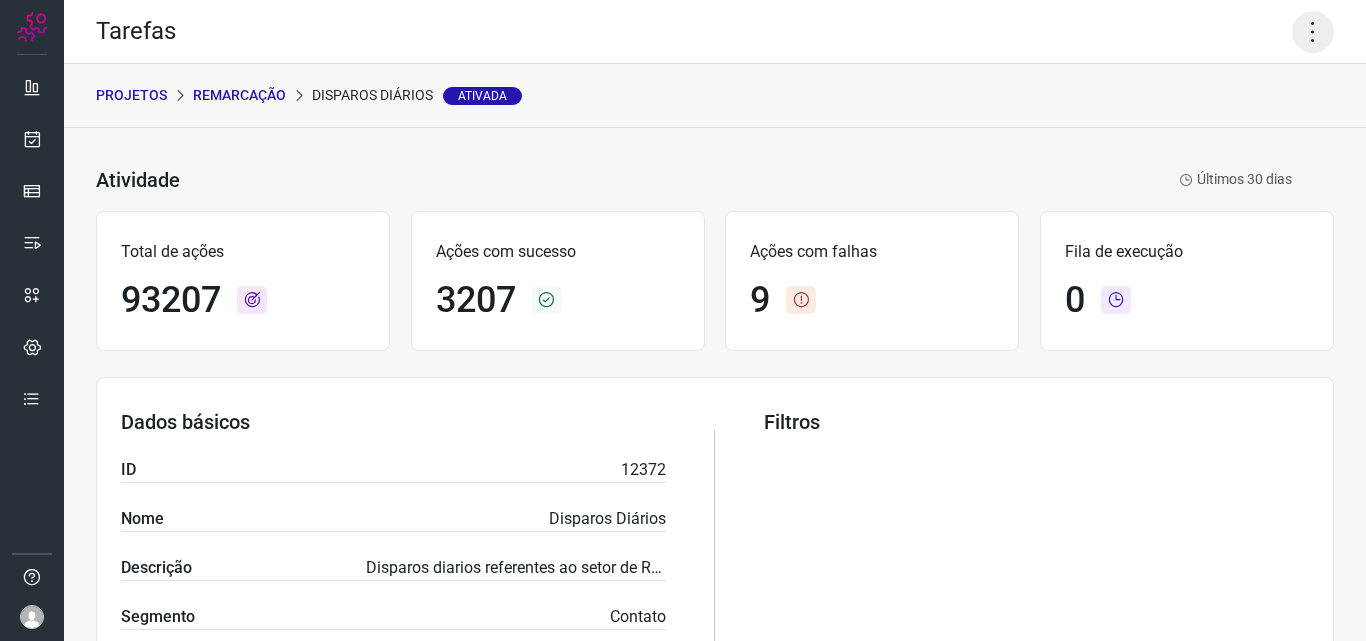 click 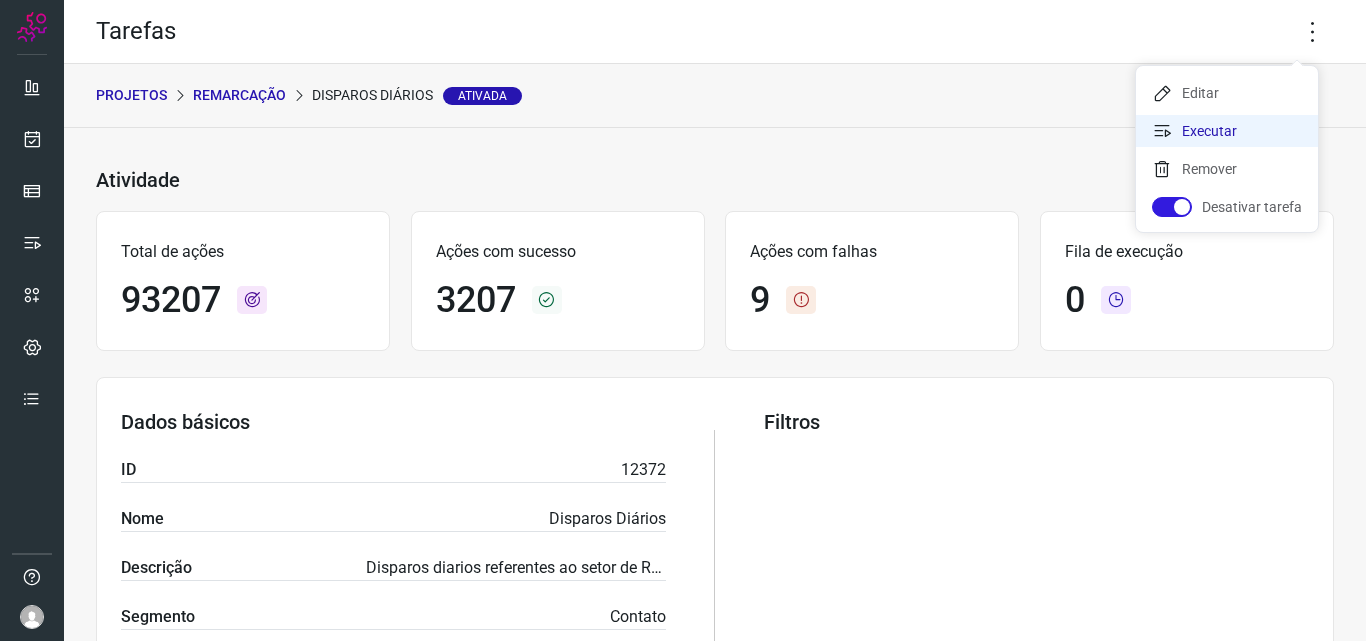 click on "Executar" 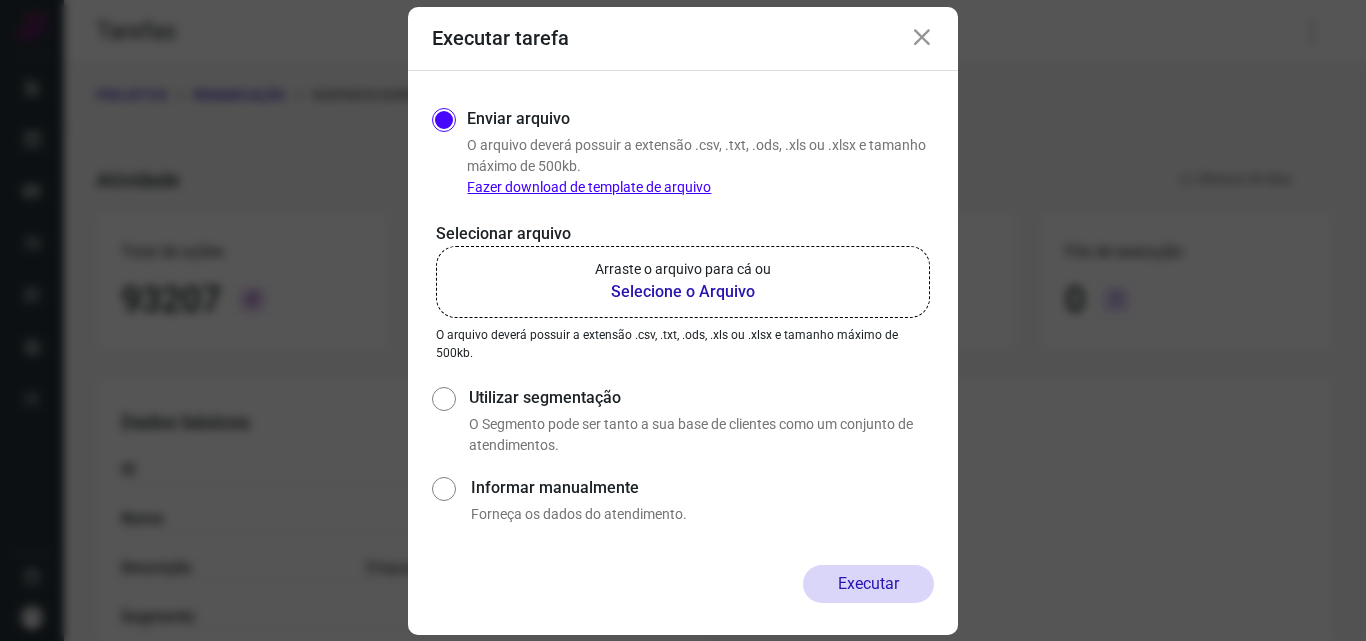 click on "Arraste o arquivo para cá ou" at bounding box center [683, 269] 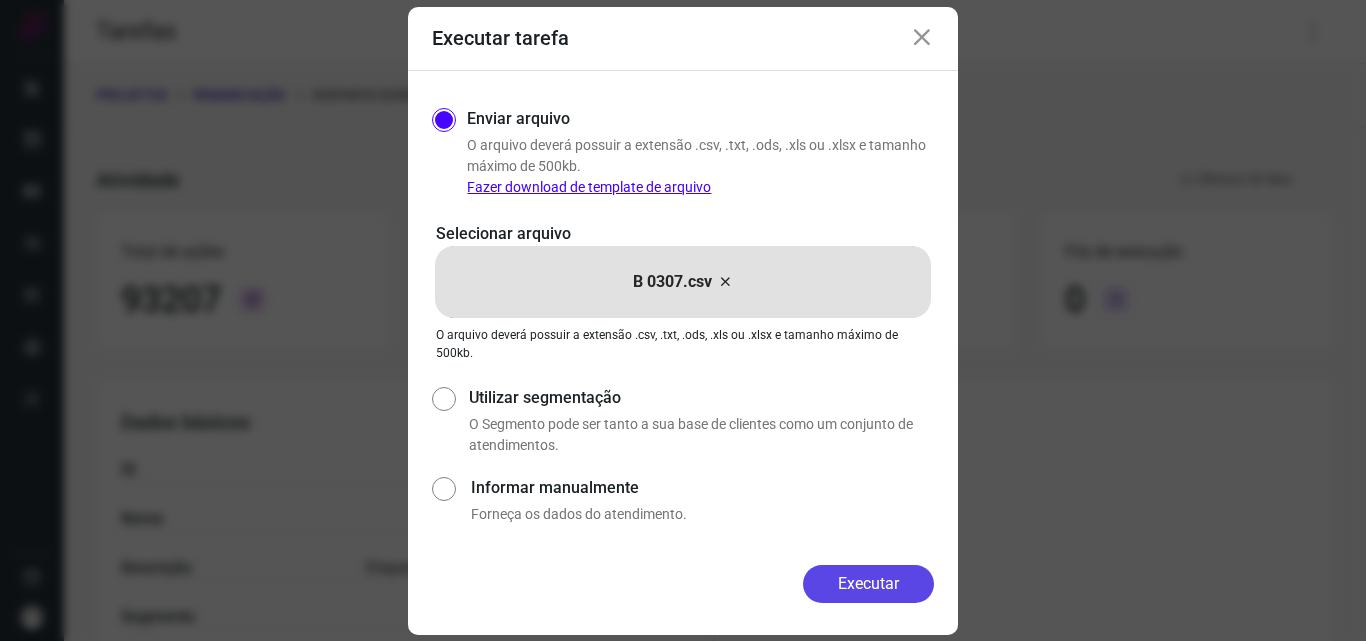 click on "Executar" at bounding box center [868, 584] 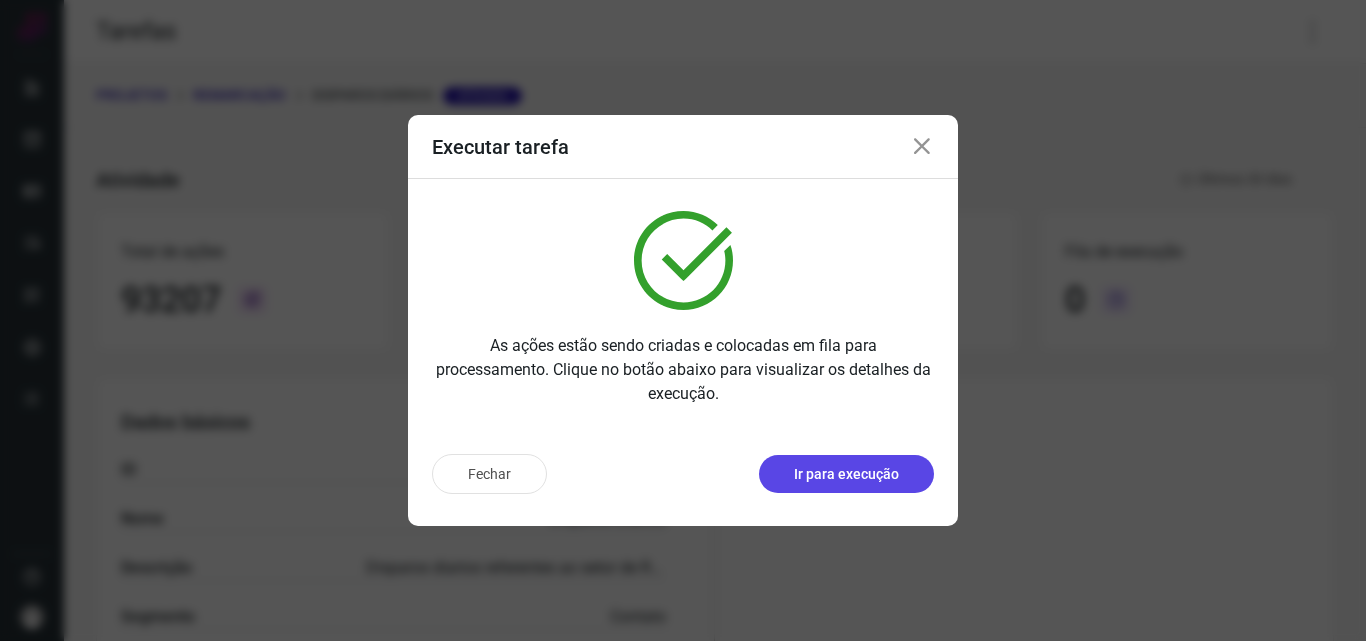 click on "Ir para execução" at bounding box center [846, 474] 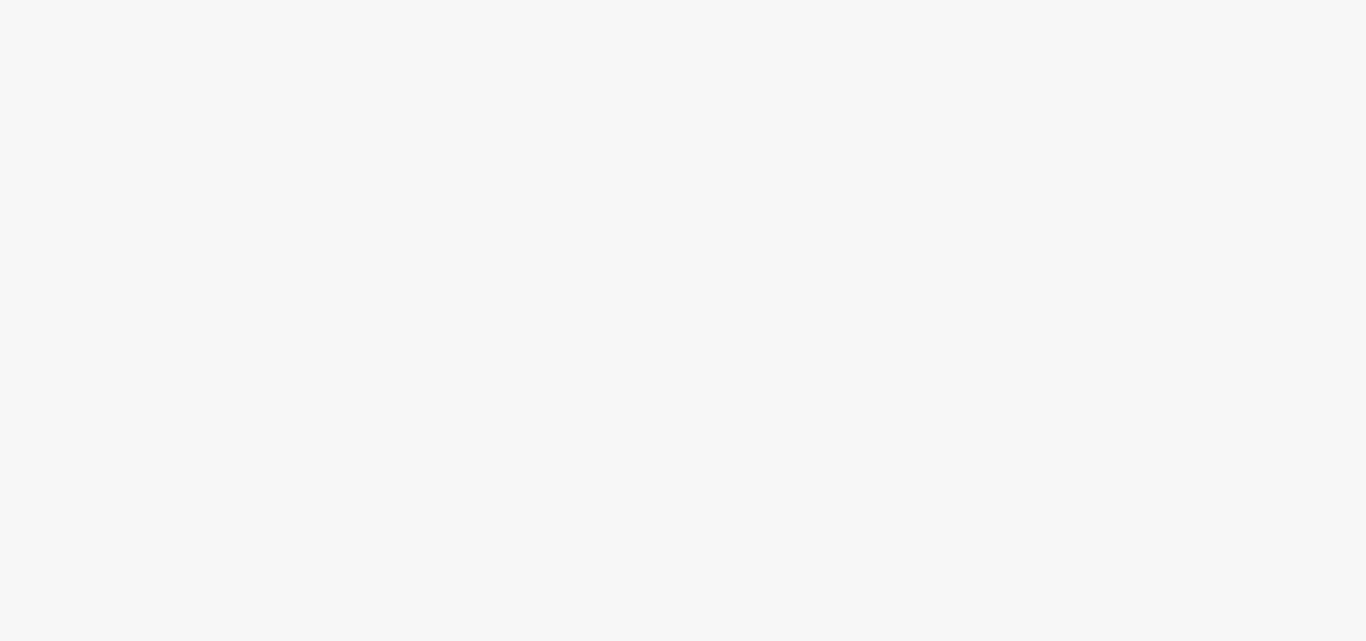 scroll, scrollTop: 0, scrollLeft: 0, axis: both 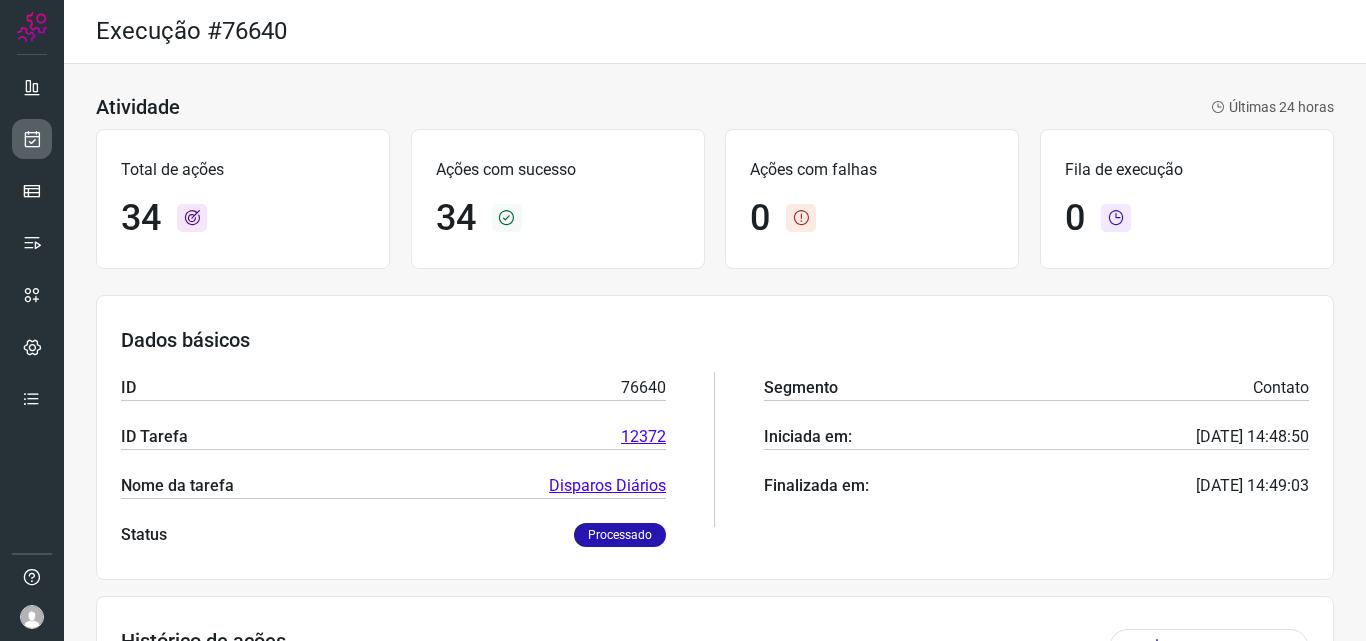 click at bounding box center (32, 139) 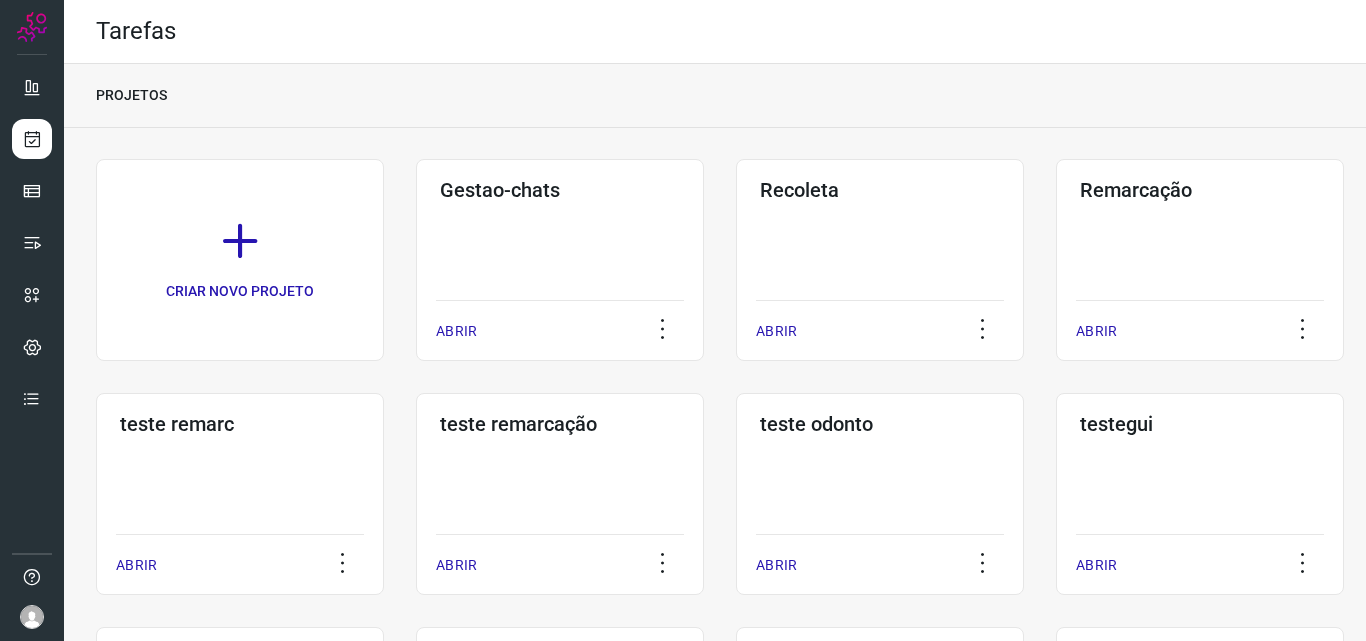 click on "Remarcação  ABRIR" 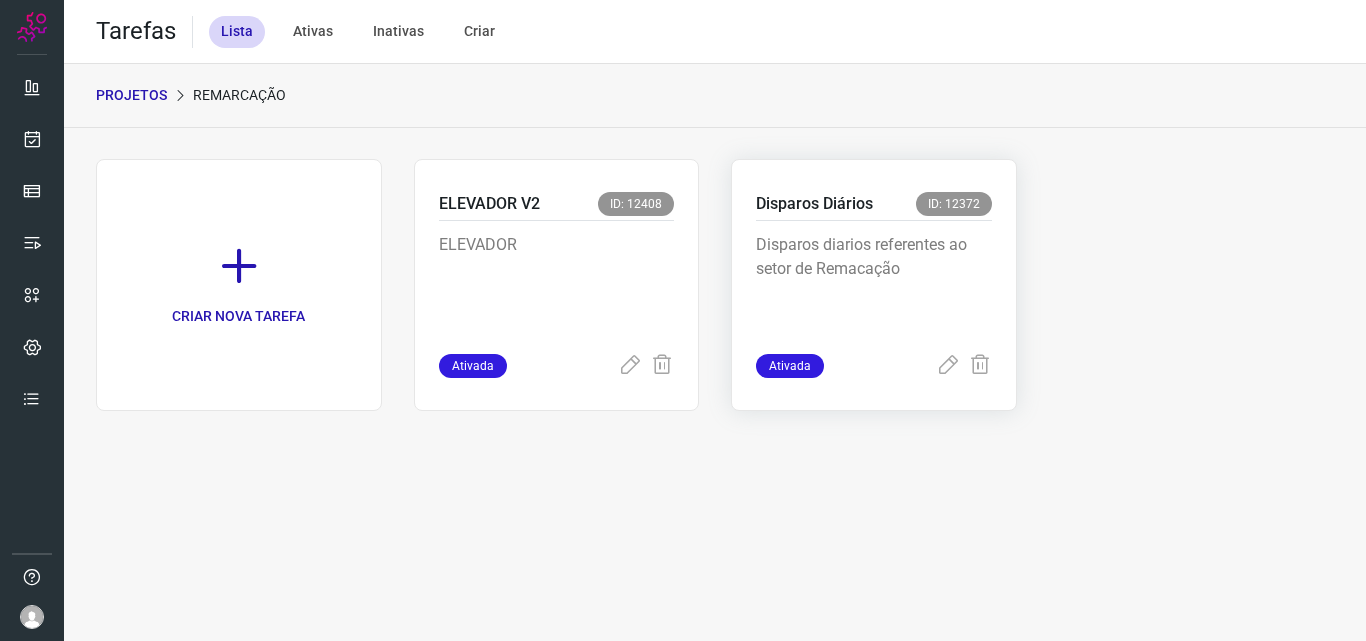 click on "Disparos diarios referentes ao setor de Remacação" at bounding box center (874, 283) 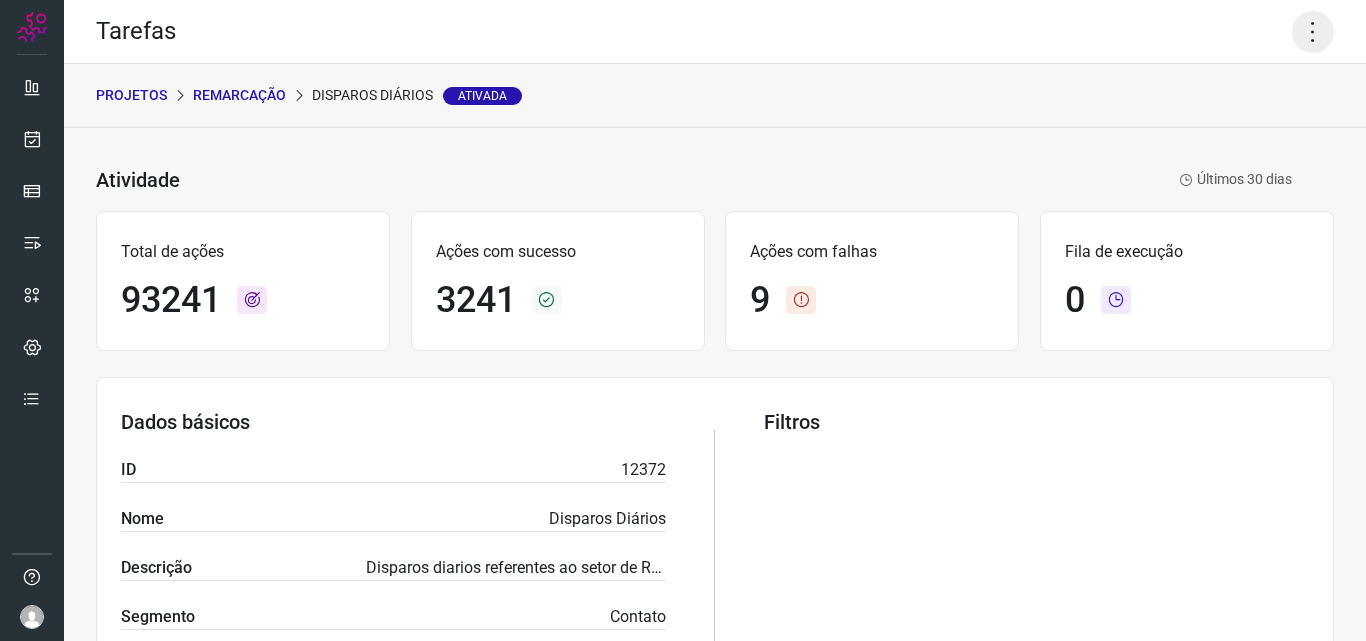 click 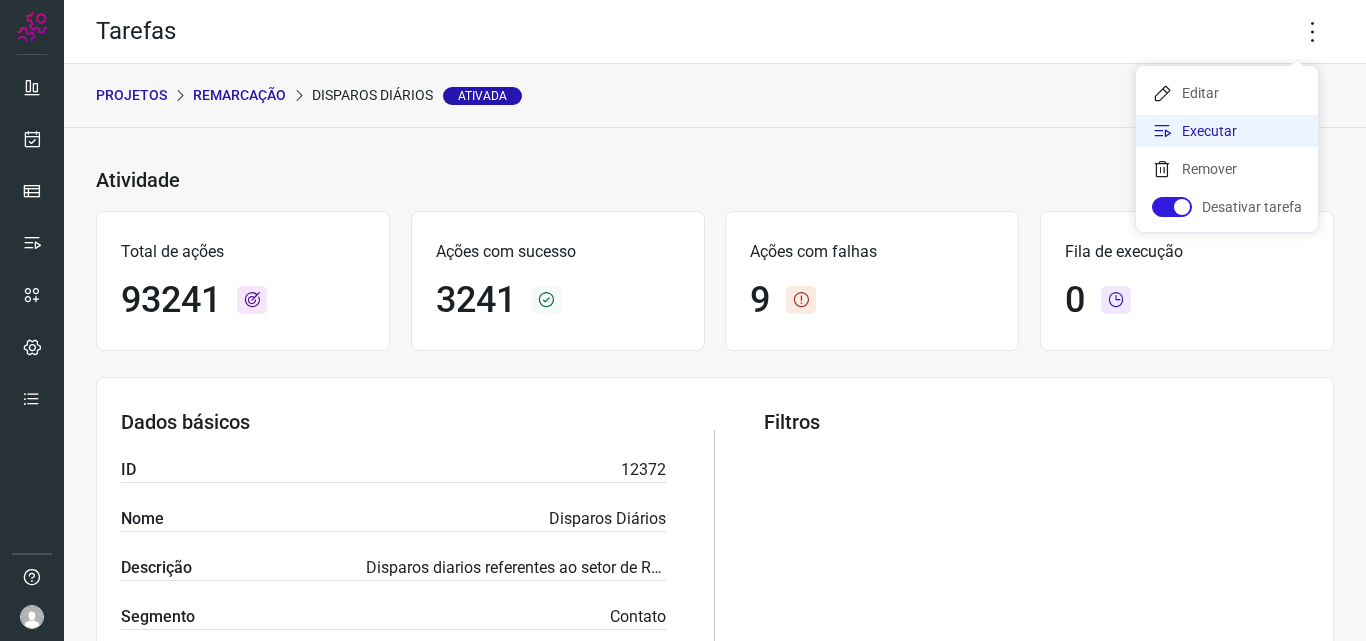 click on "Executar" 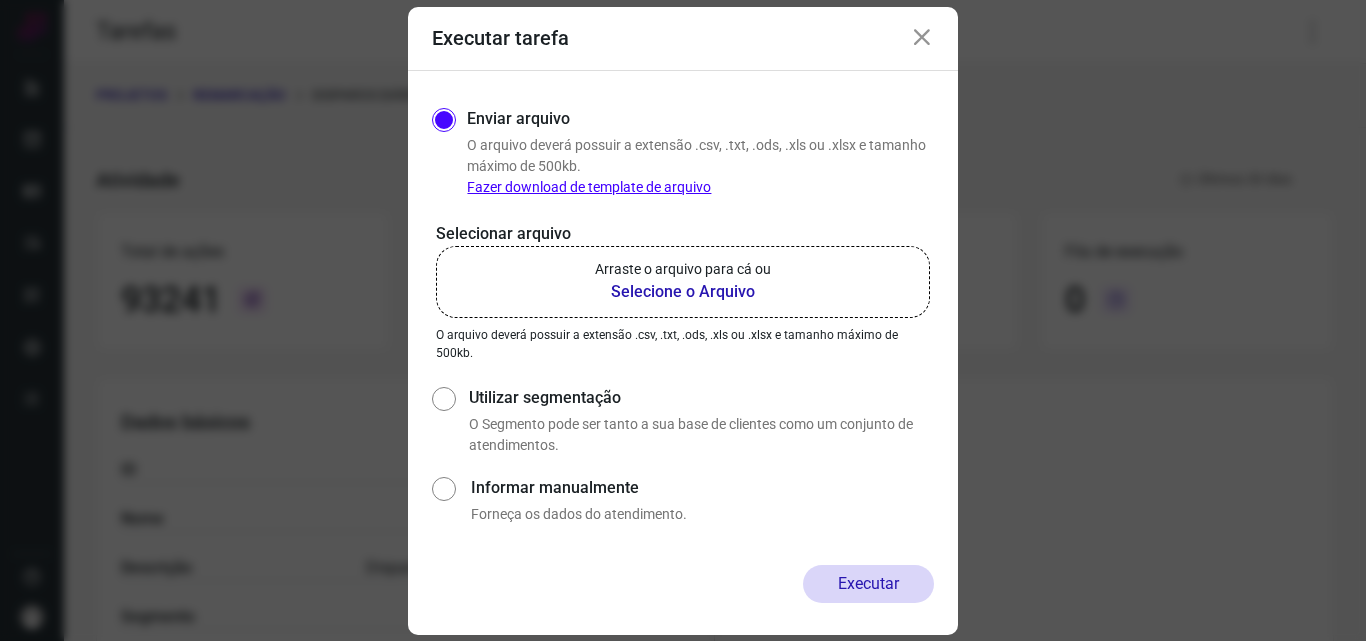 click on "Arraste o arquivo para cá ou" at bounding box center [683, 269] 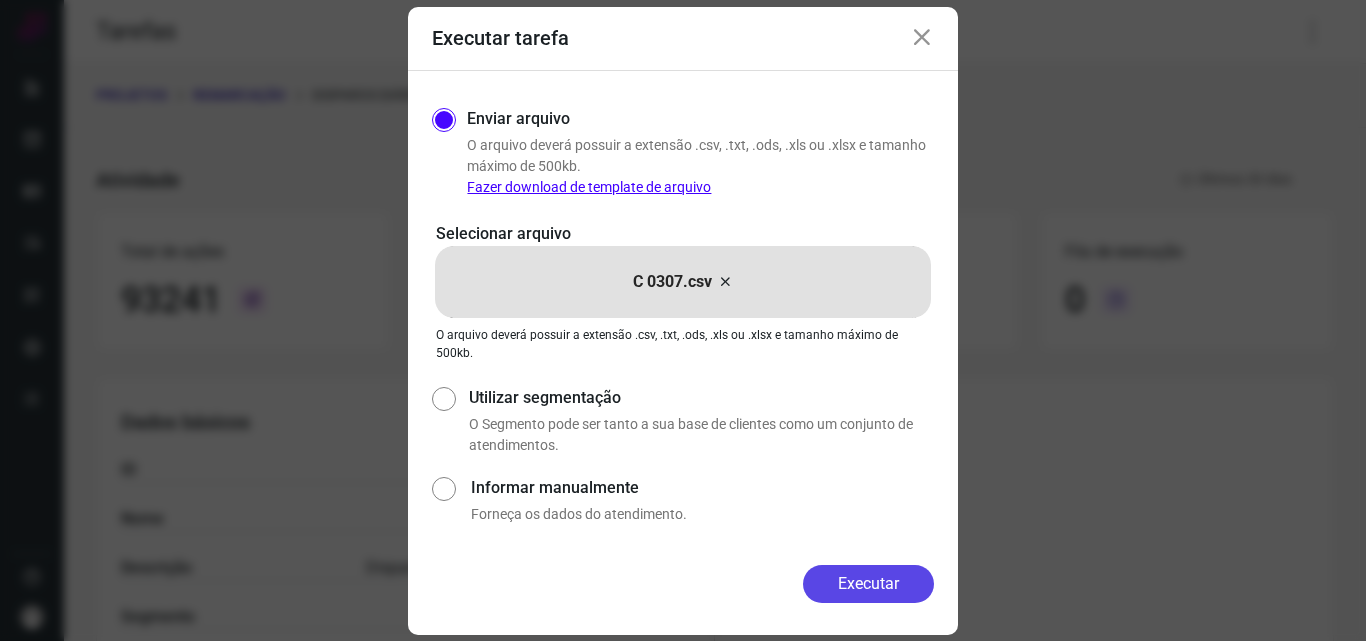 click on "Executar" at bounding box center (868, 584) 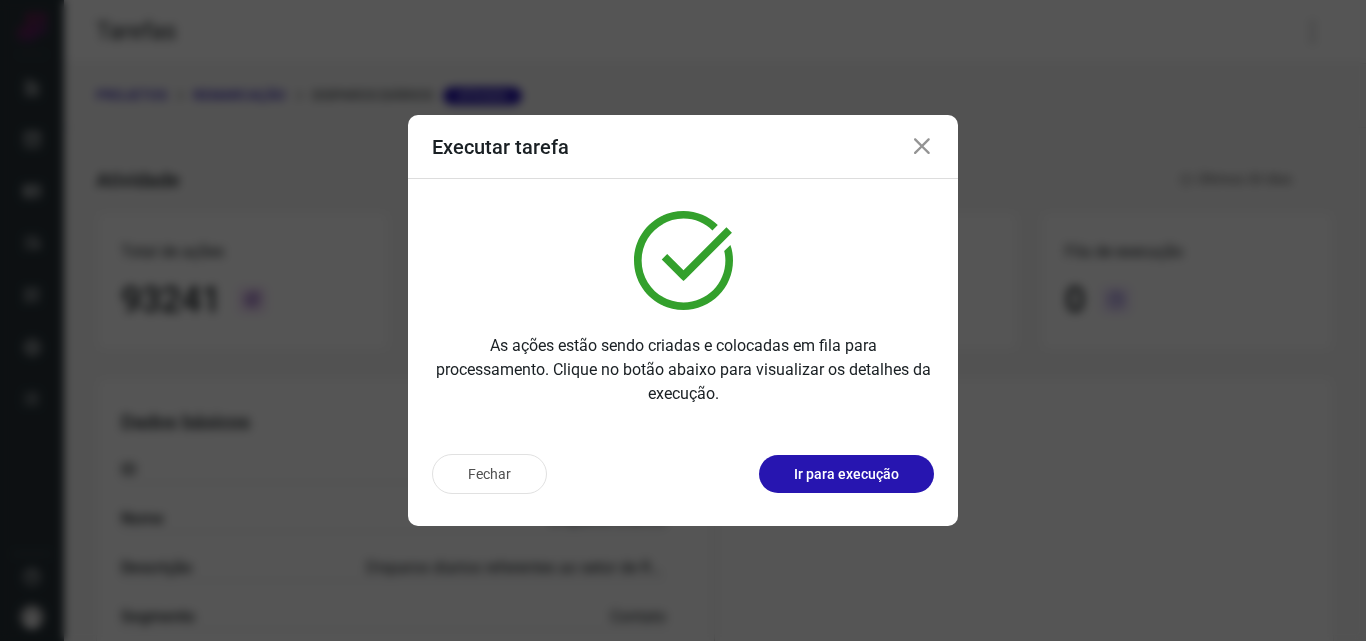 click on "Ir para execução" at bounding box center [846, 474] 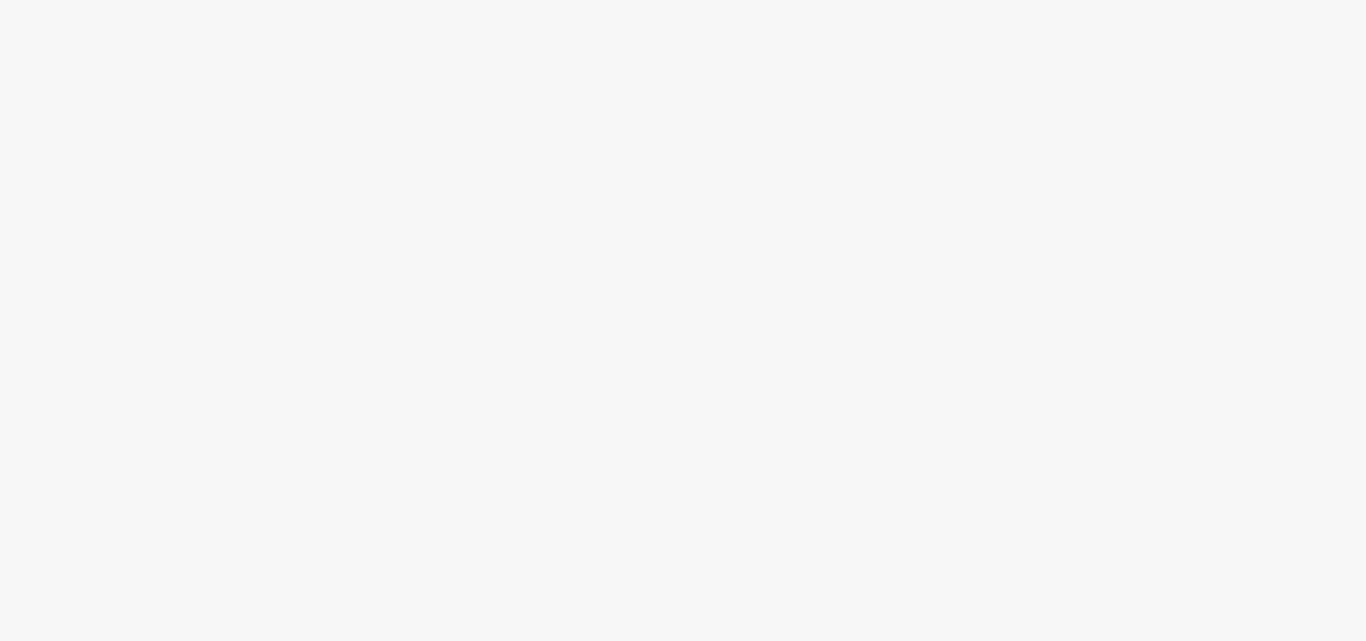 scroll, scrollTop: 0, scrollLeft: 0, axis: both 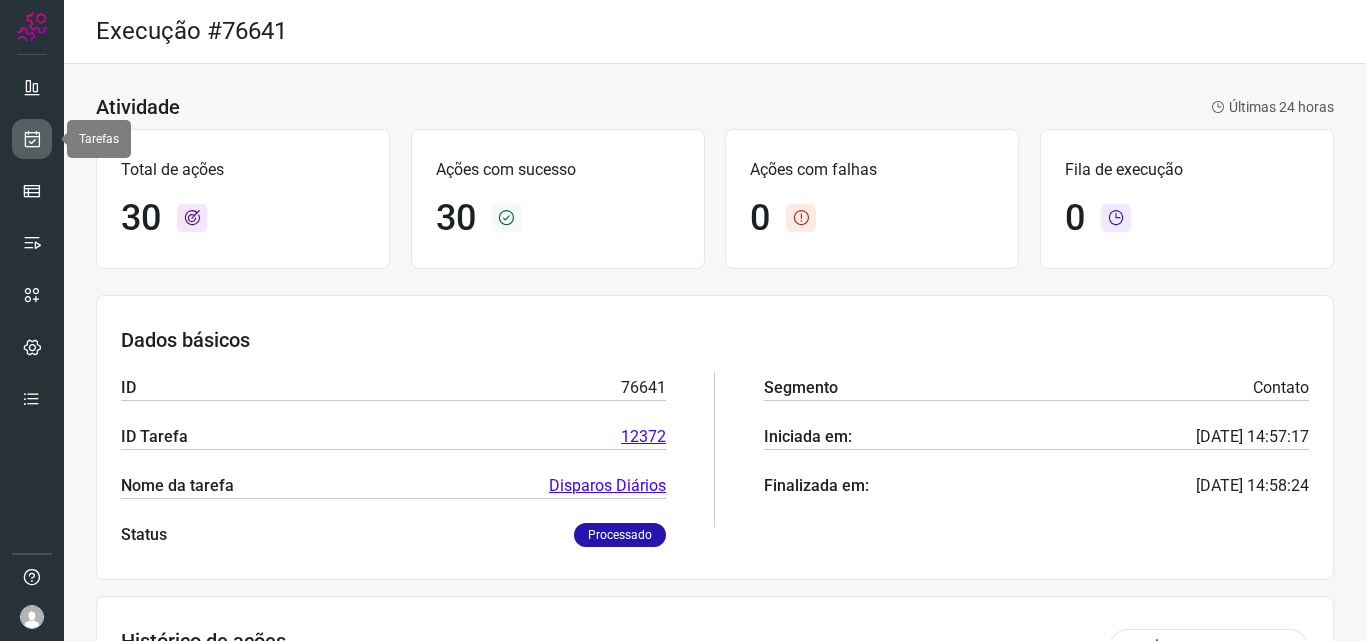 click at bounding box center [32, 139] 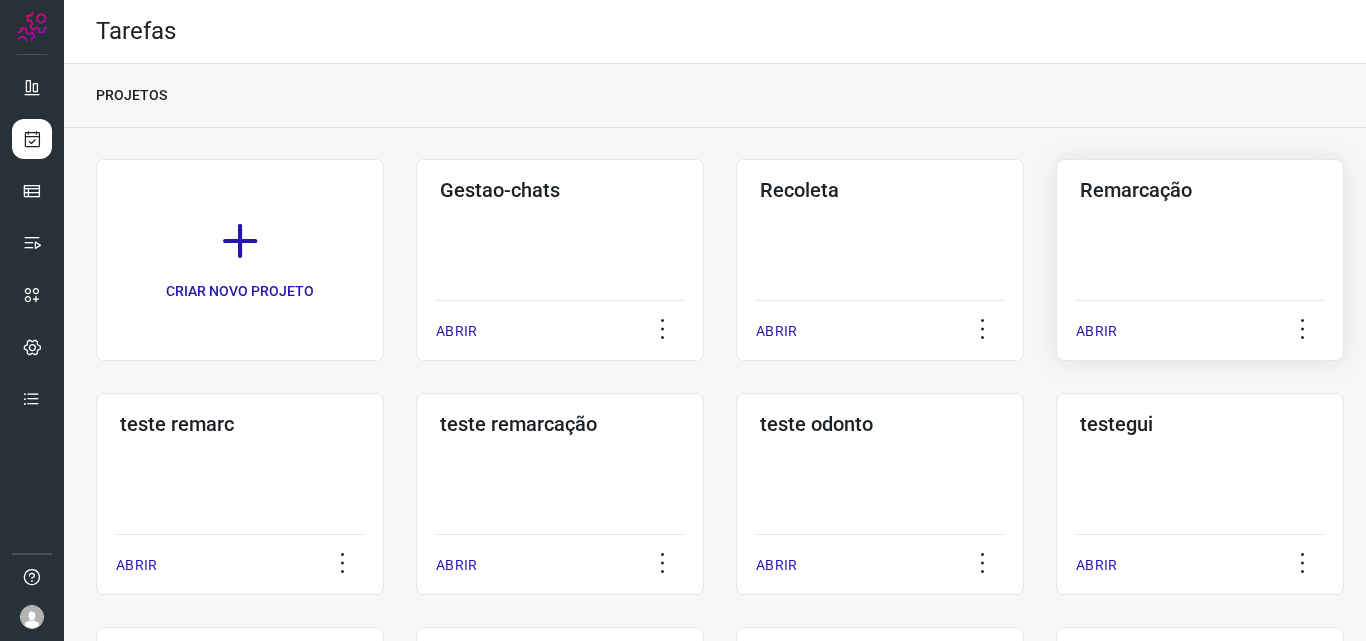 click on "Remarcação  ABRIR" 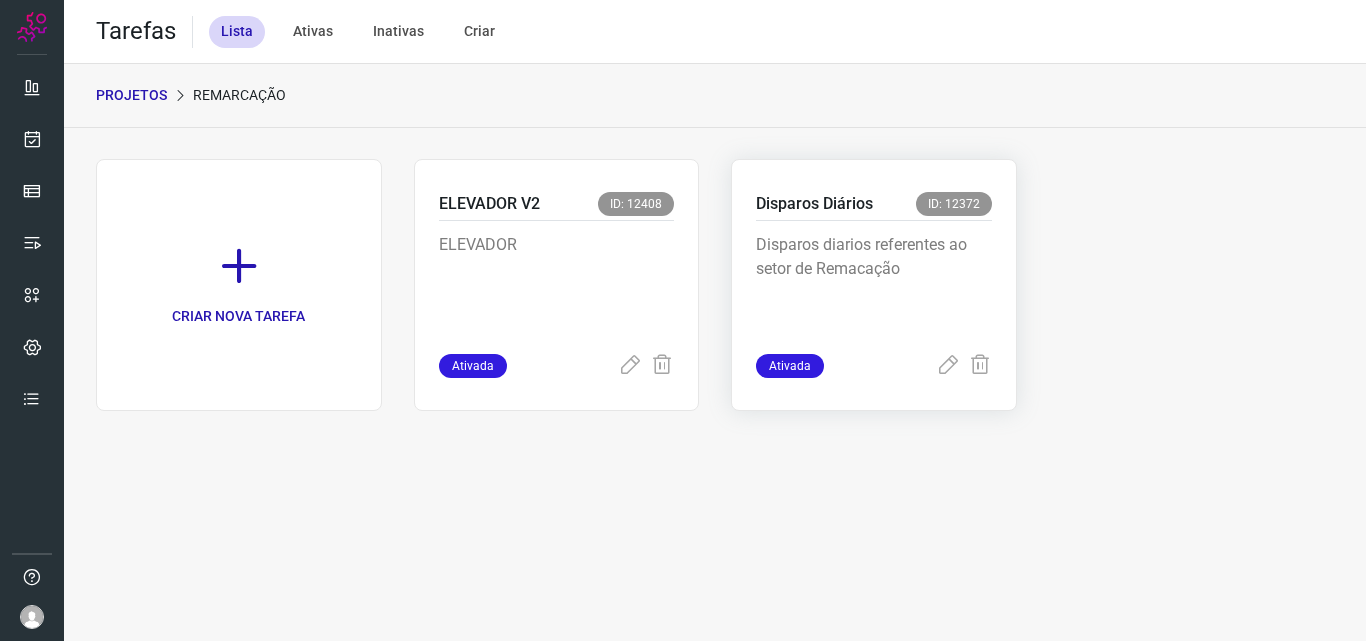click on "Disparos diarios referentes ao setor de Remacação" at bounding box center (874, 283) 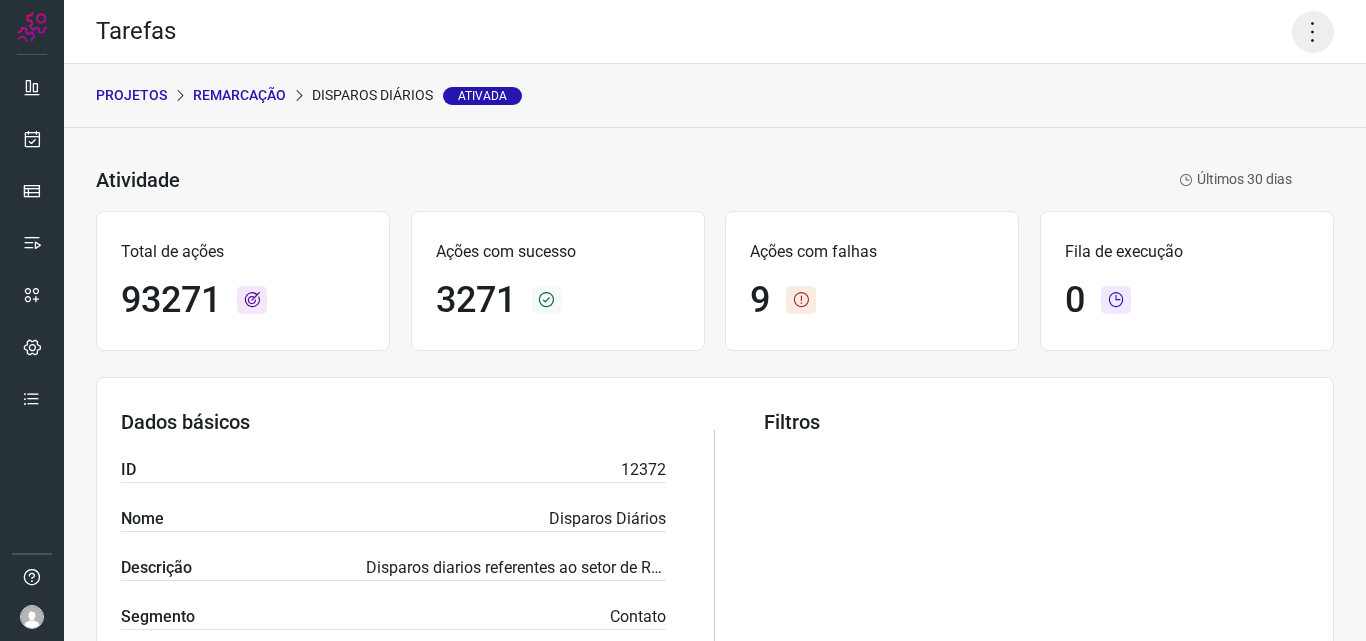 click 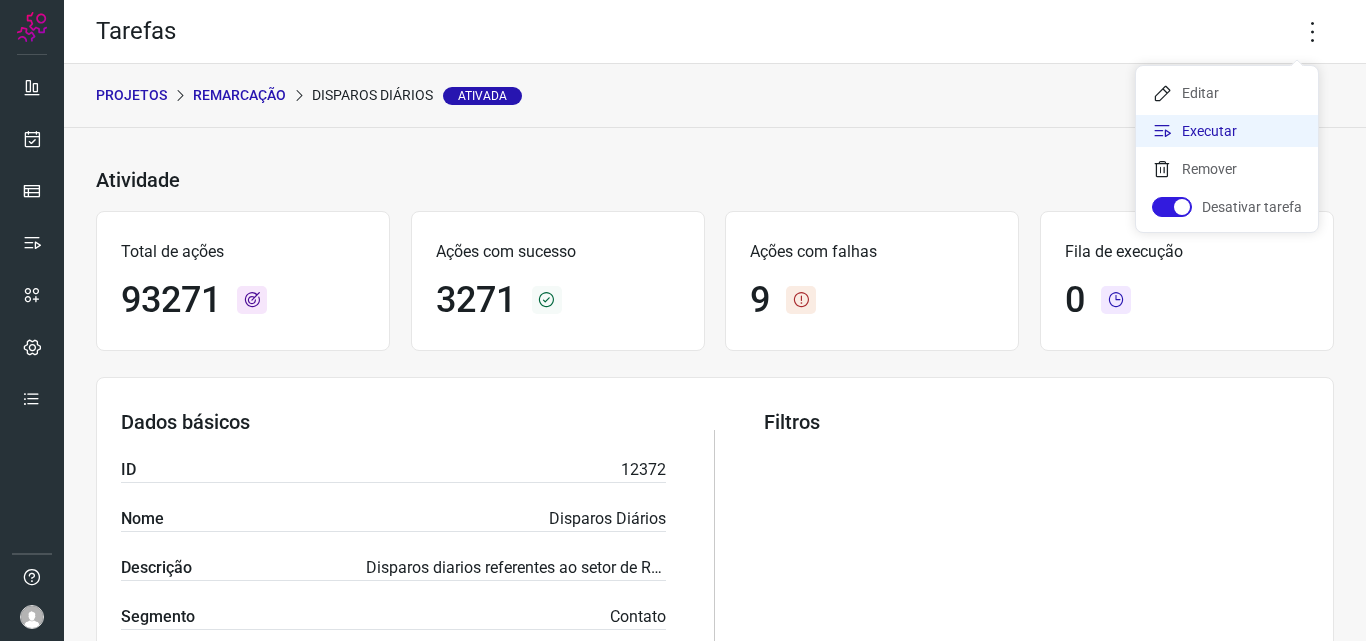 click on "Executar" 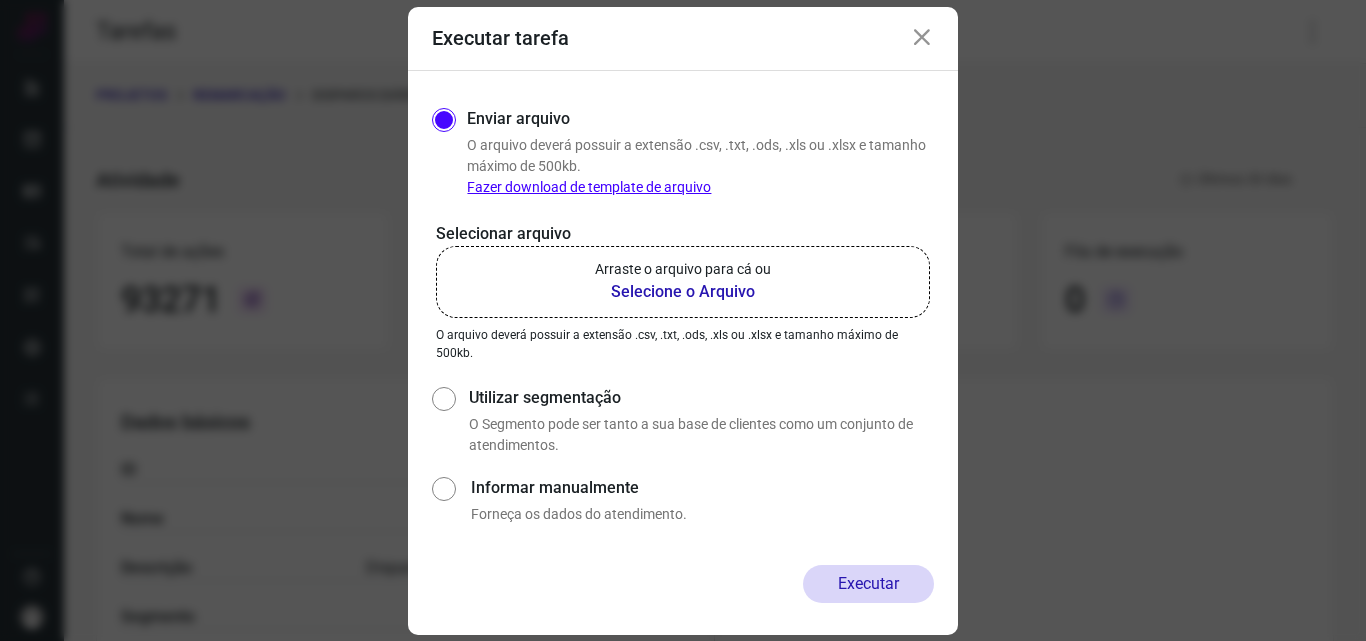 click on "Arraste o arquivo para cá ou" at bounding box center [683, 269] 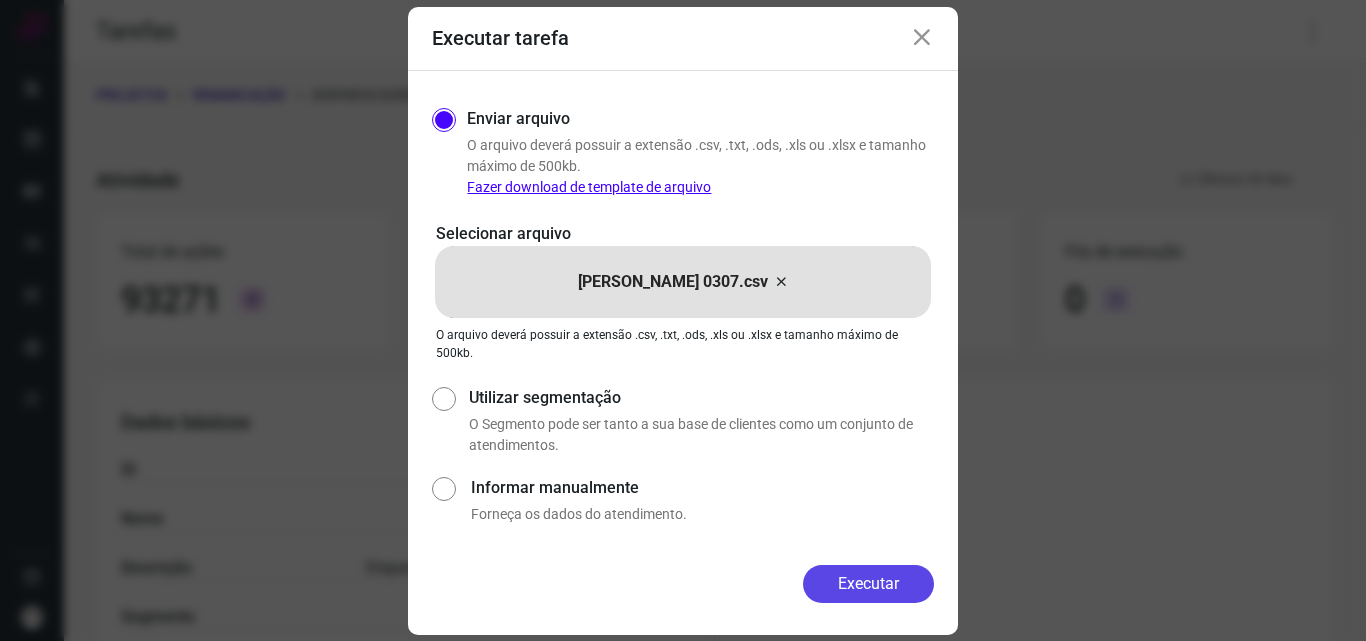 click on "Executar" at bounding box center (868, 584) 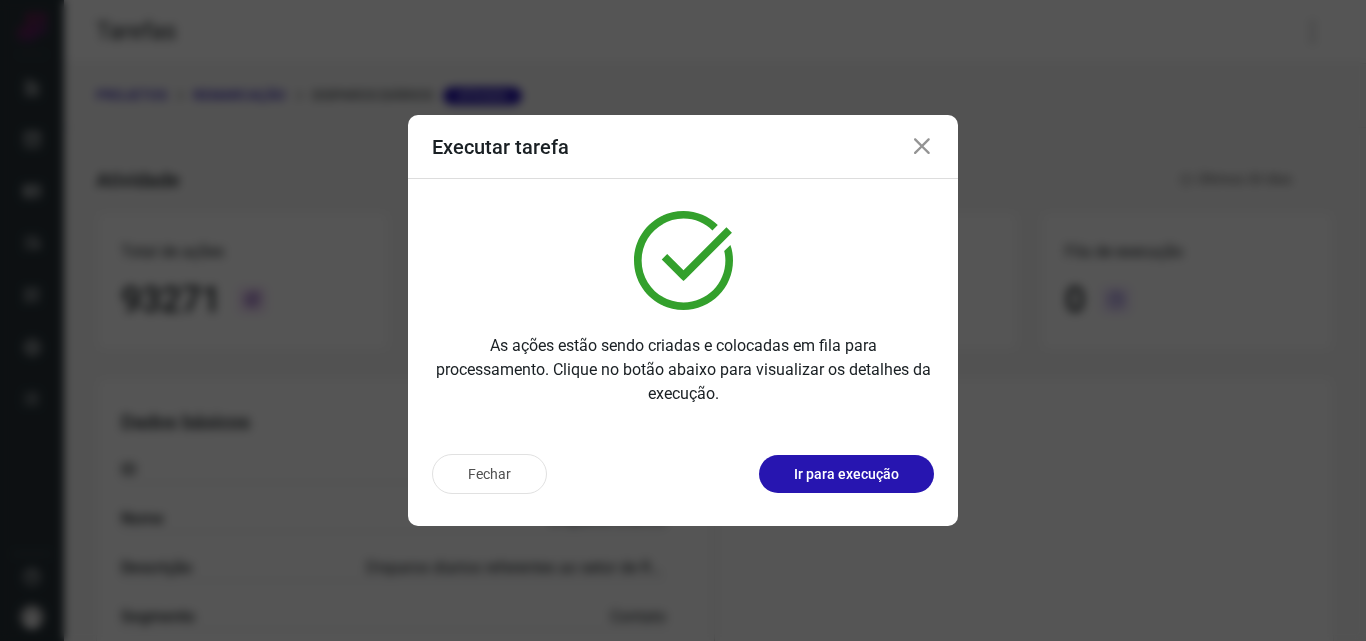 click on "Ir para execução" at bounding box center [846, 474] 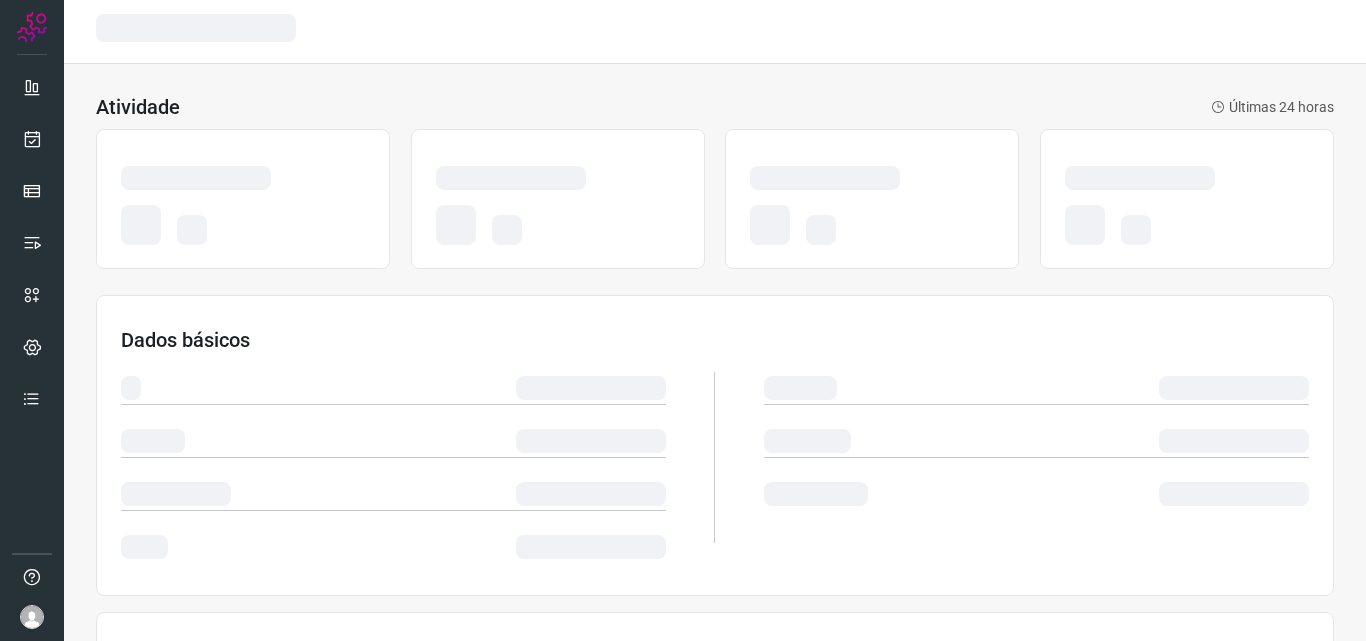 scroll, scrollTop: 0, scrollLeft: 0, axis: both 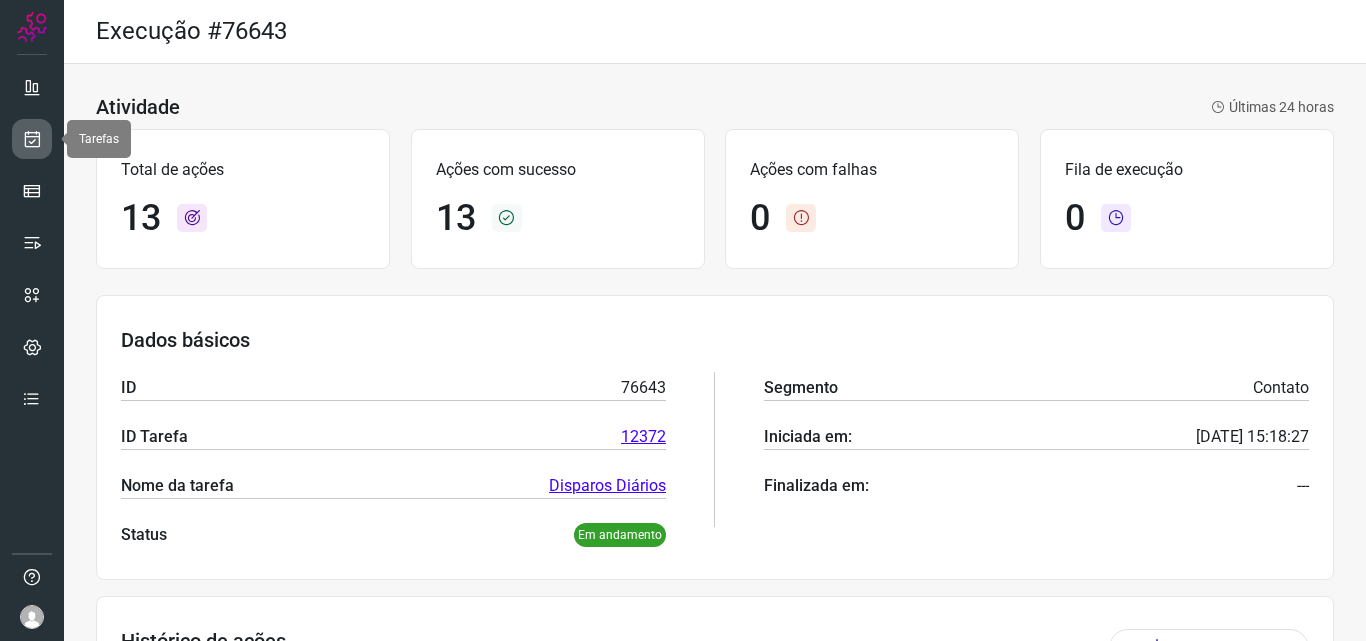 click at bounding box center [32, 139] 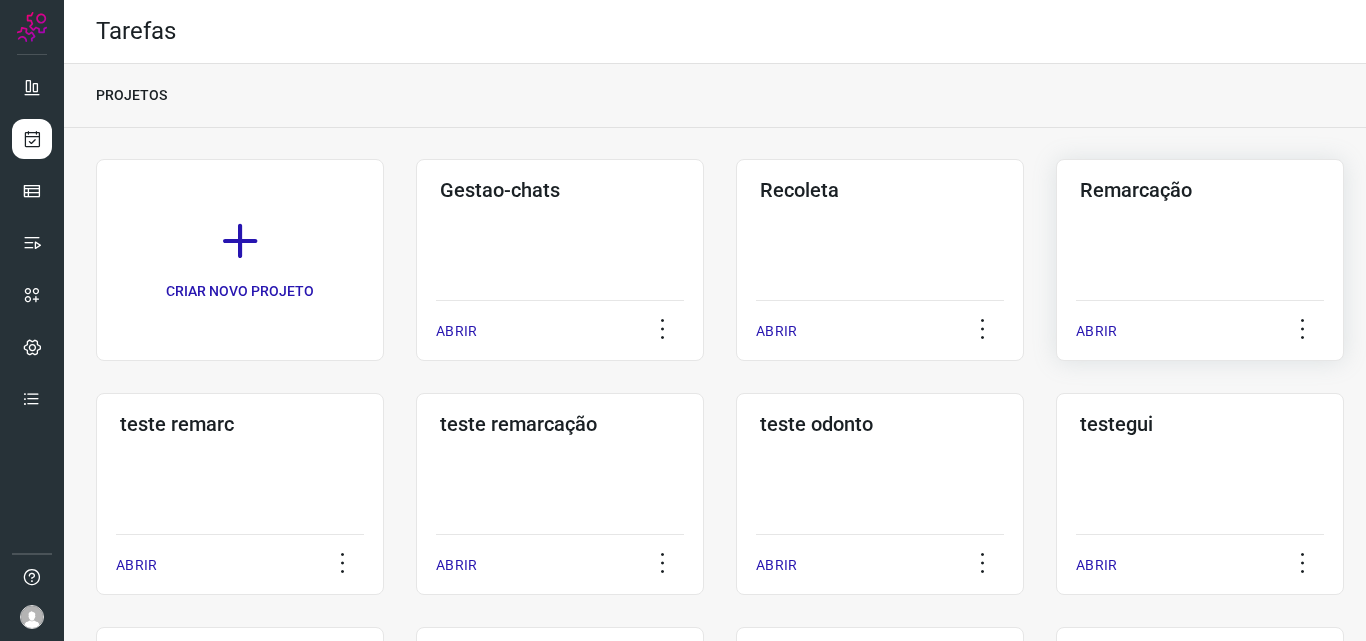 click on "Remarcação  ABRIR" 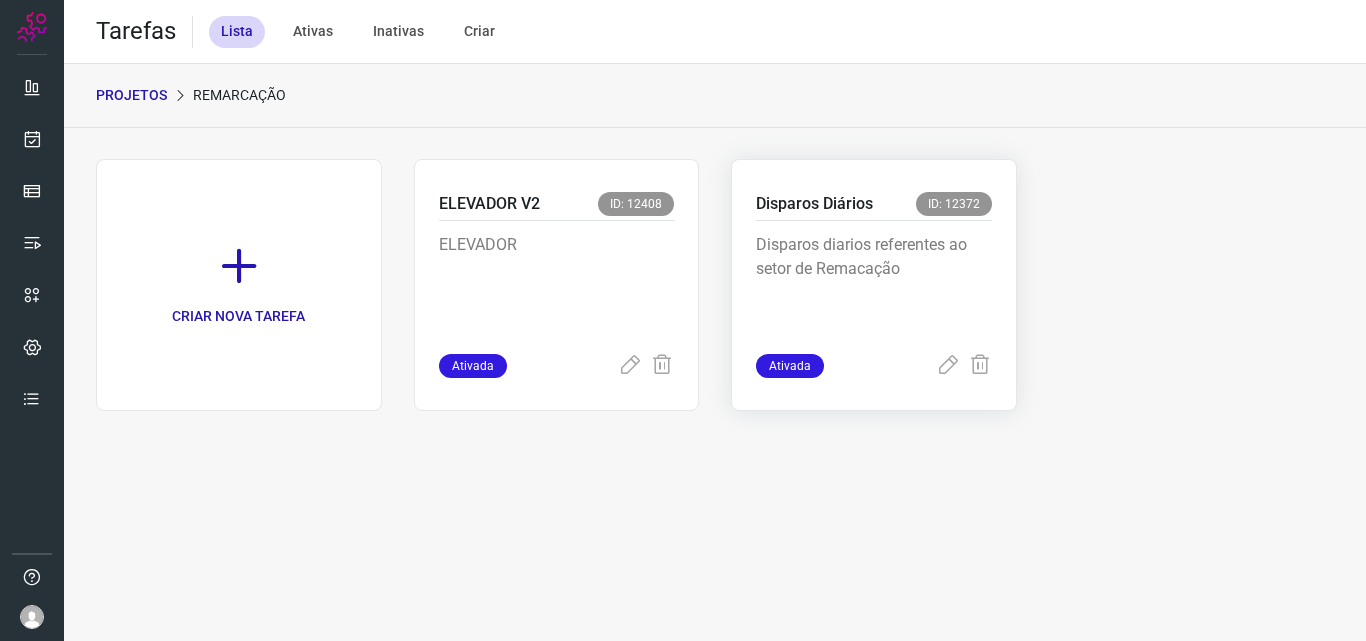 click on "Disparos diarios referentes ao setor de Remacação" at bounding box center [874, 283] 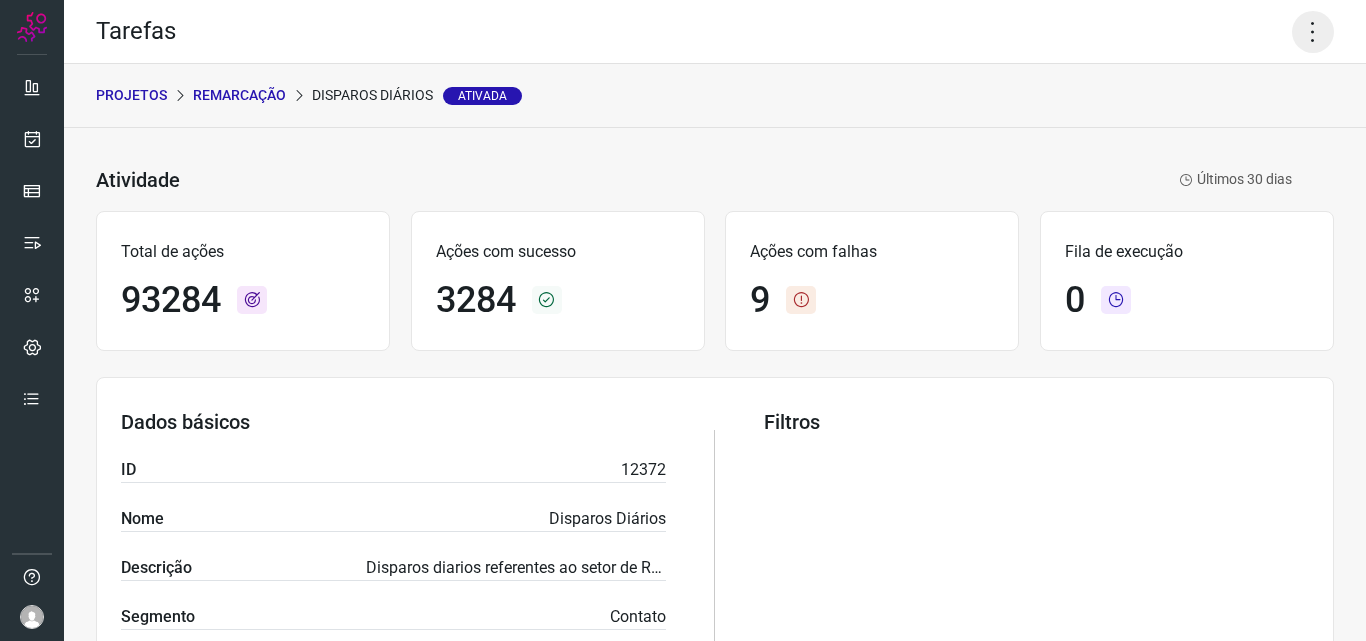 click 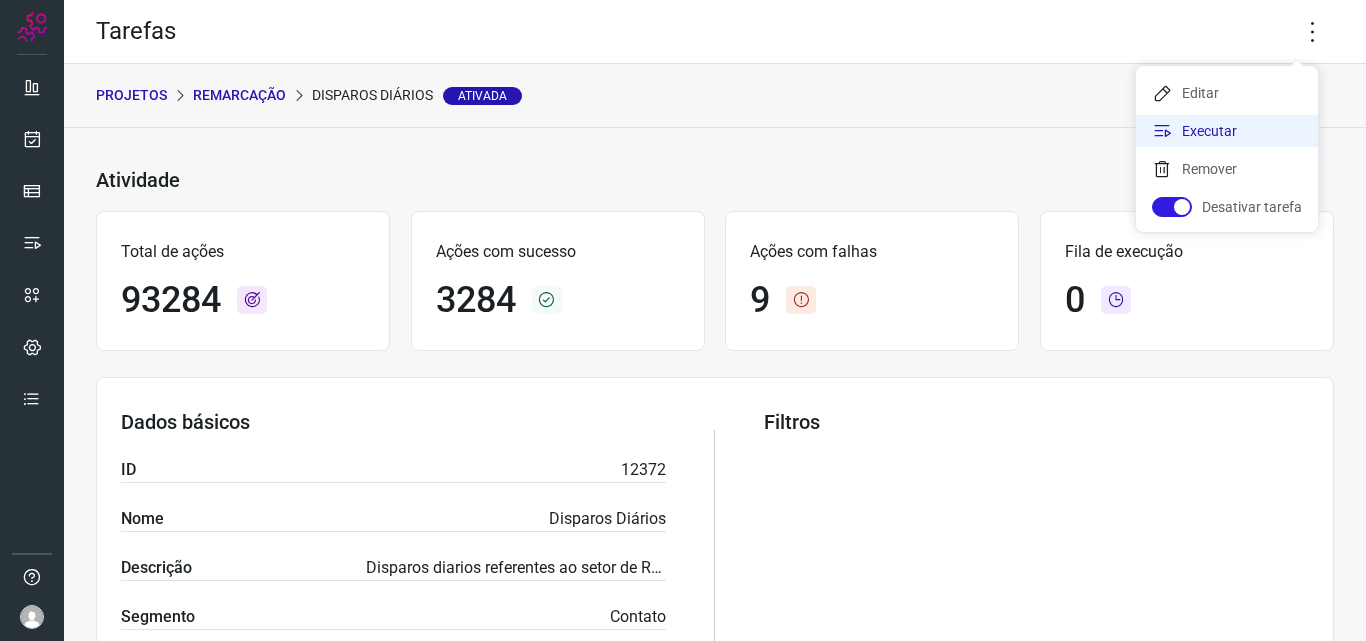 click on "Executar" 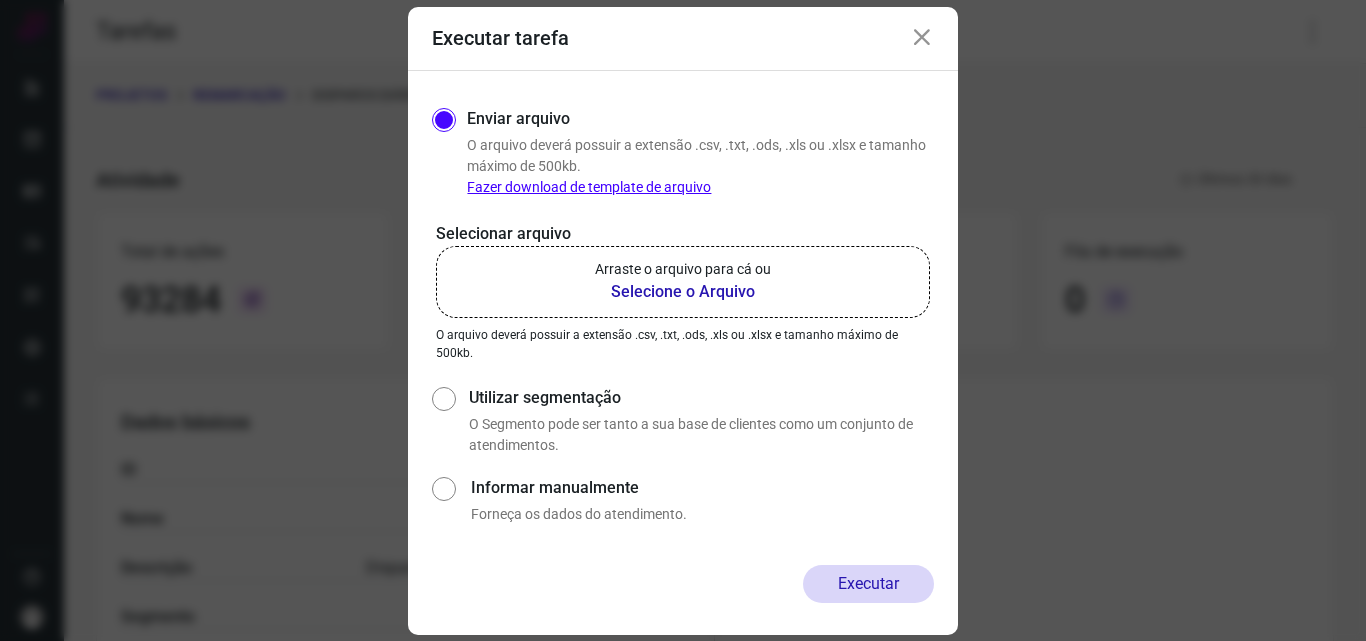 click on "Arraste o arquivo para cá ou" at bounding box center (683, 269) 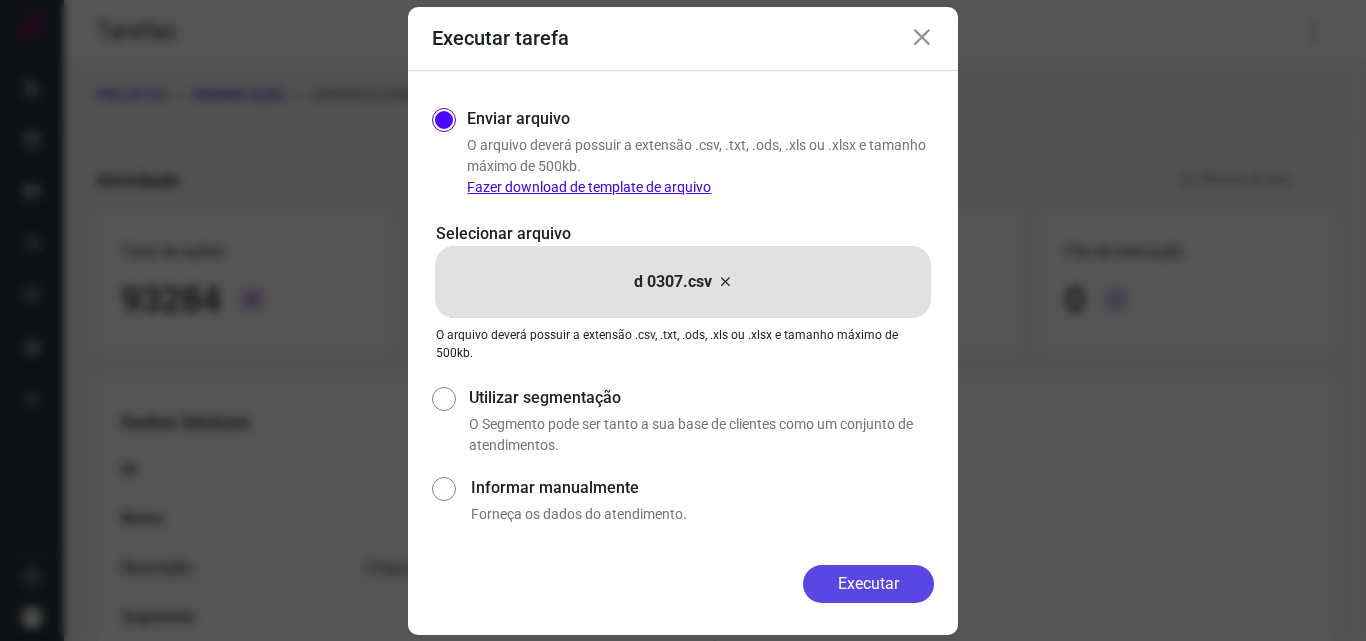 click on "Executar" at bounding box center (868, 584) 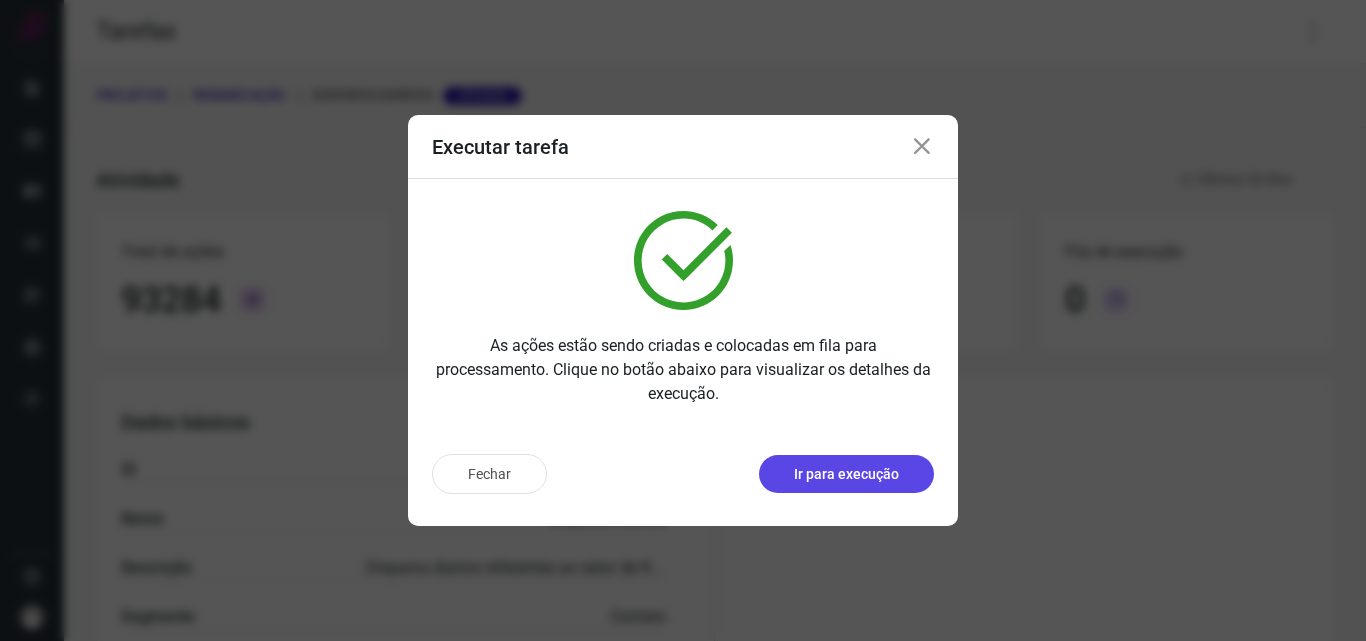 click on "Ir para execução" at bounding box center (846, 474) 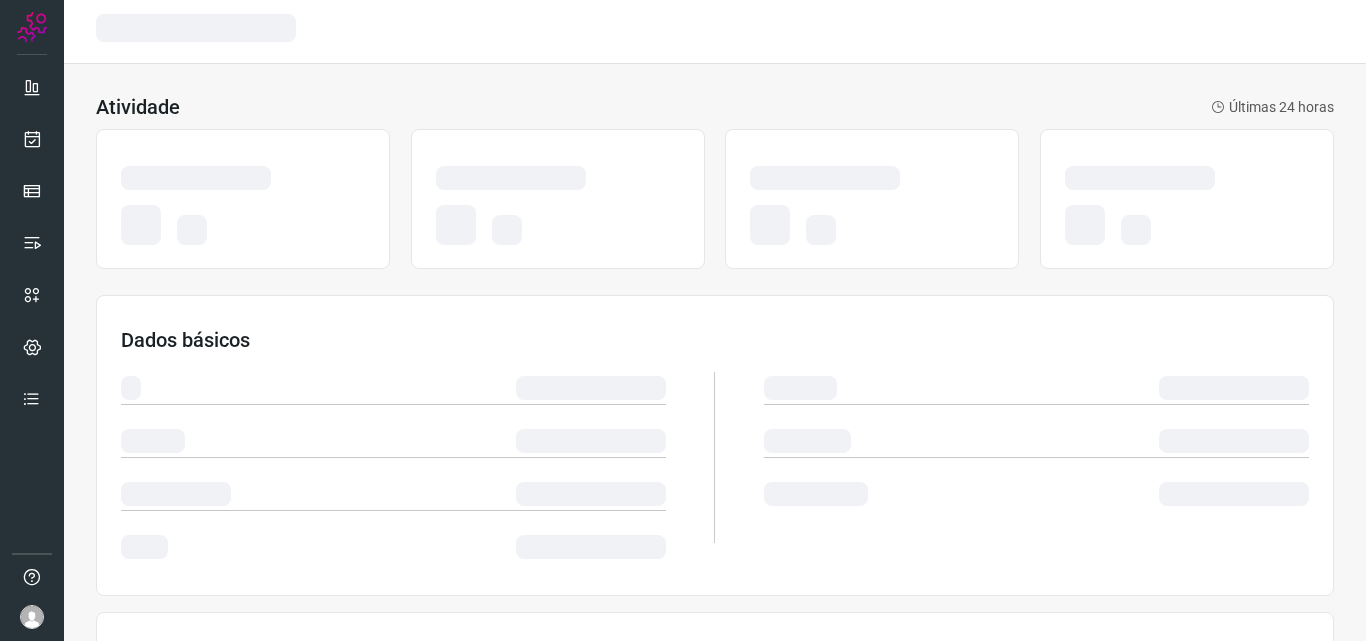 scroll, scrollTop: 0, scrollLeft: 0, axis: both 